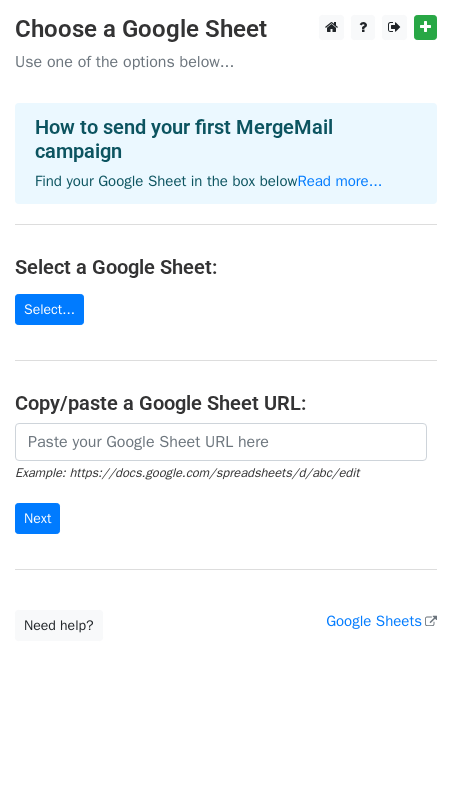 scroll, scrollTop: 0, scrollLeft: 0, axis: both 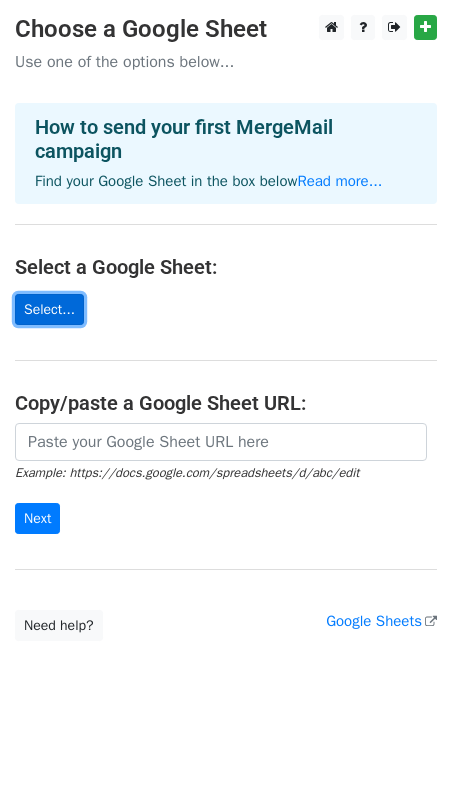 click on "Select..." at bounding box center (49, 309) 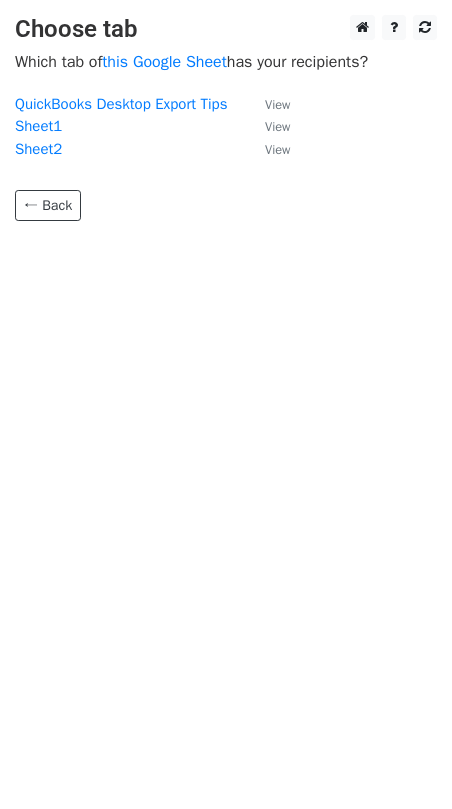 scroll, scrollTop: 0, scrollLeft: 0, axis: both 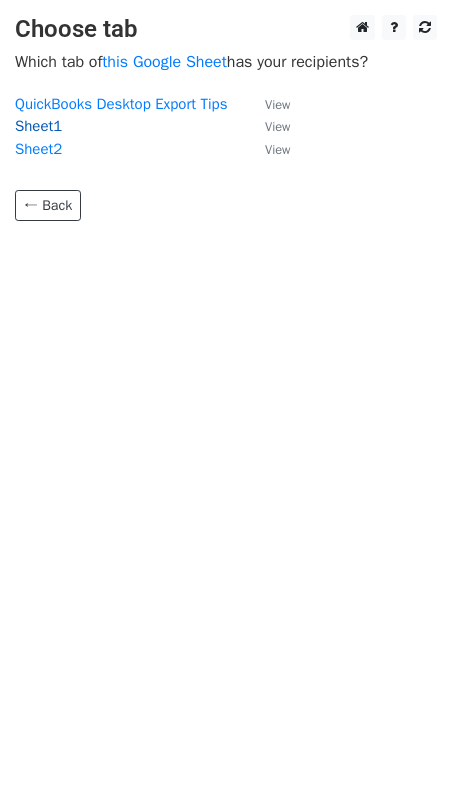click on "Sheet1" at bounding box center (38, 126) 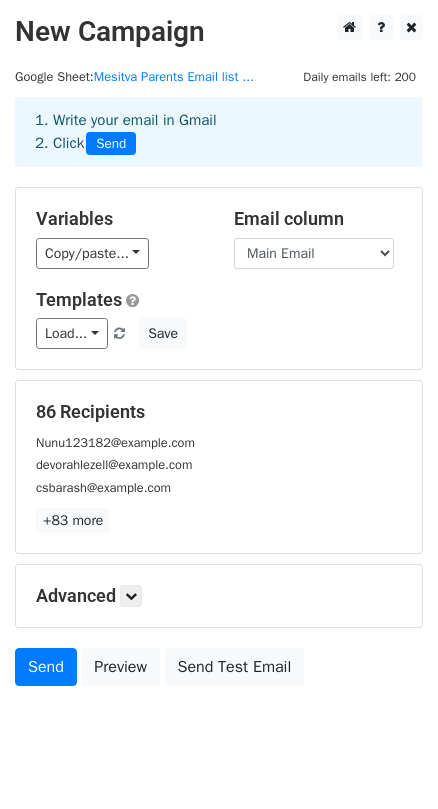 scroll, scrollTop: 47, scrollLeft: 0, axis: vertical 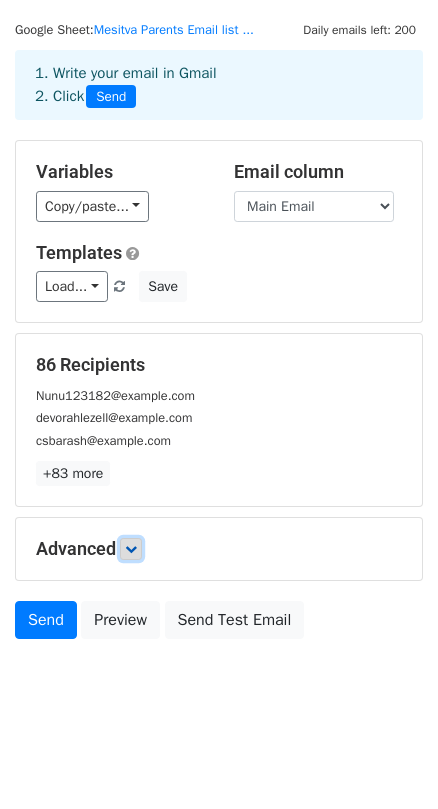 click at bounding box center [131, 549] 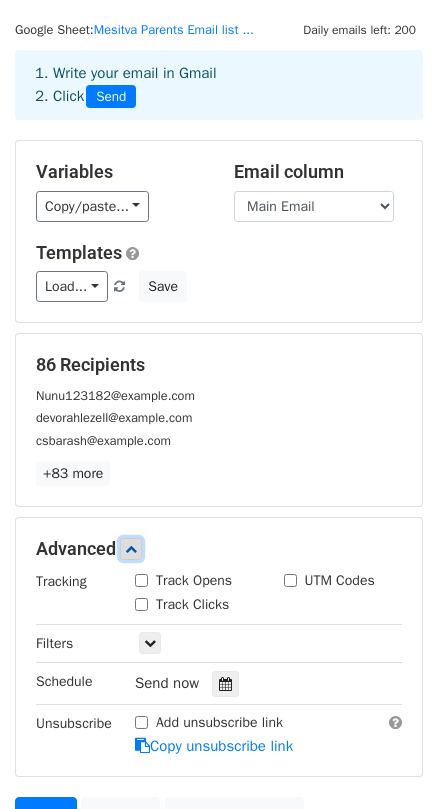 scroll, scrollTop: 242, scrollLeft: 0, axis: vertical 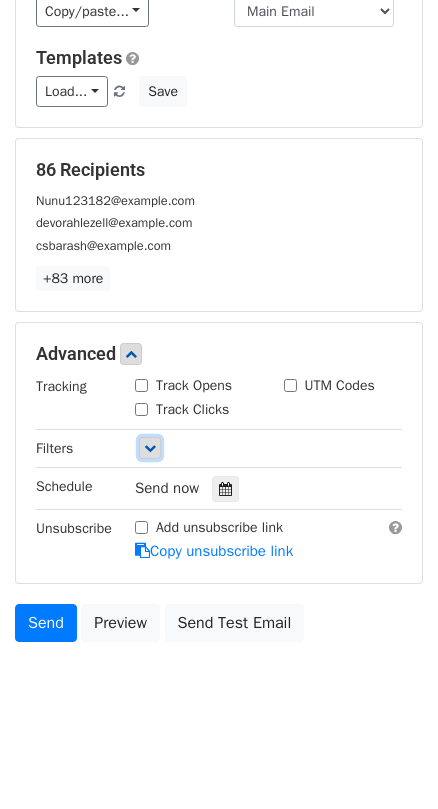 click at bounding box center (150, 448) 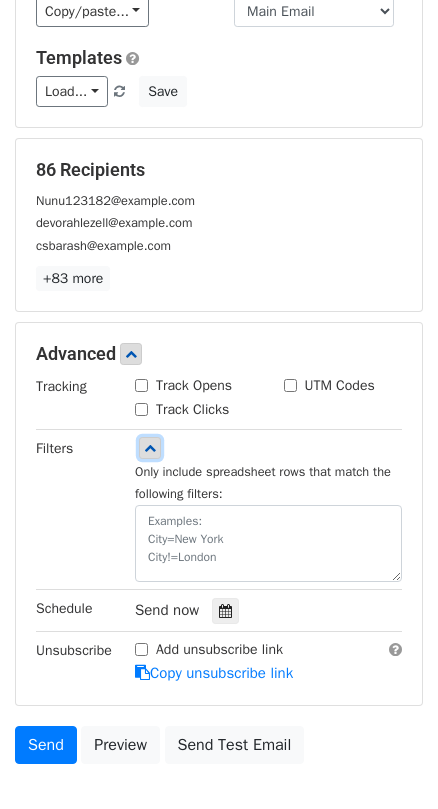 scroll, scrollTop: 364, scrollLeft: 0, axis: vertical 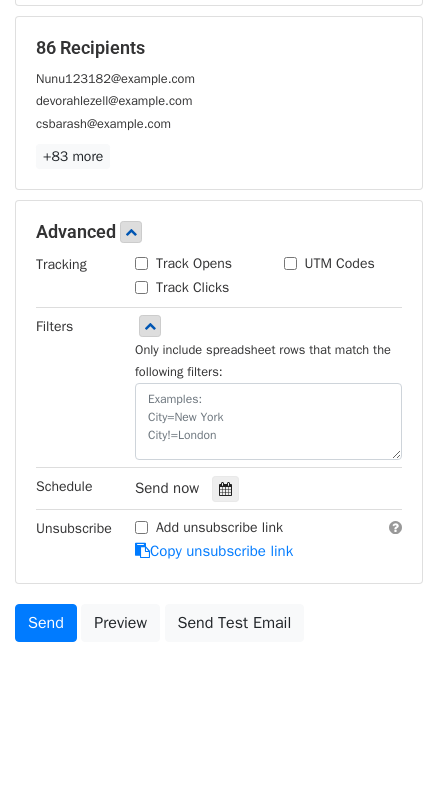 click on "Send
Preview
Send Test Email" at bounding box center (219, 628) 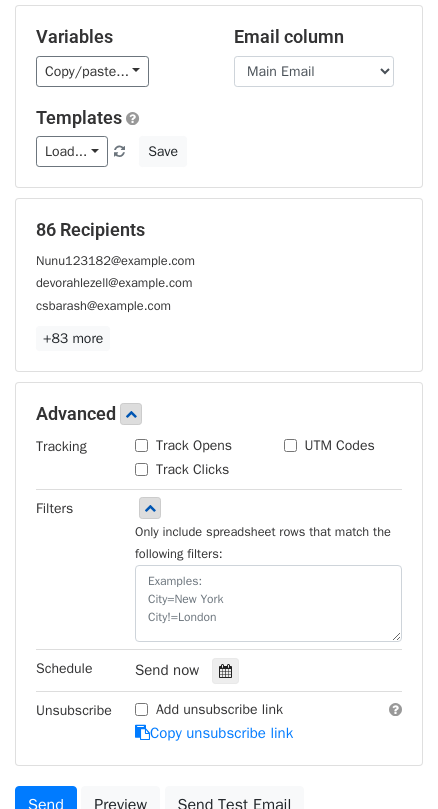 scroll, scrollTop: 91, scrollLeft: 0, axis: vertical 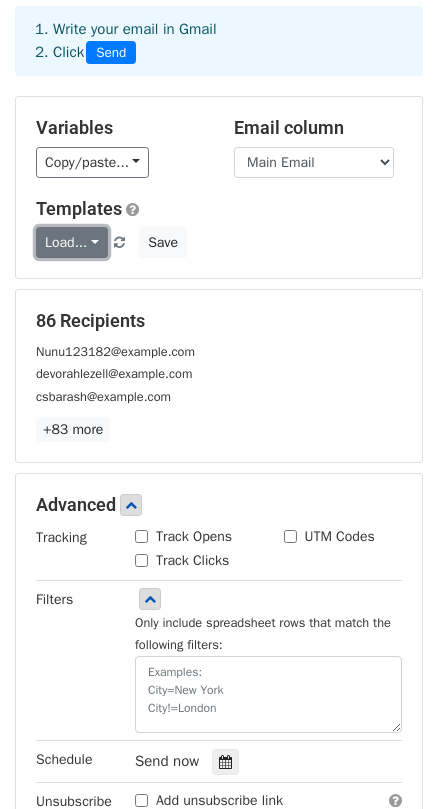 click on "Load..." at bounding box center (72, 242) 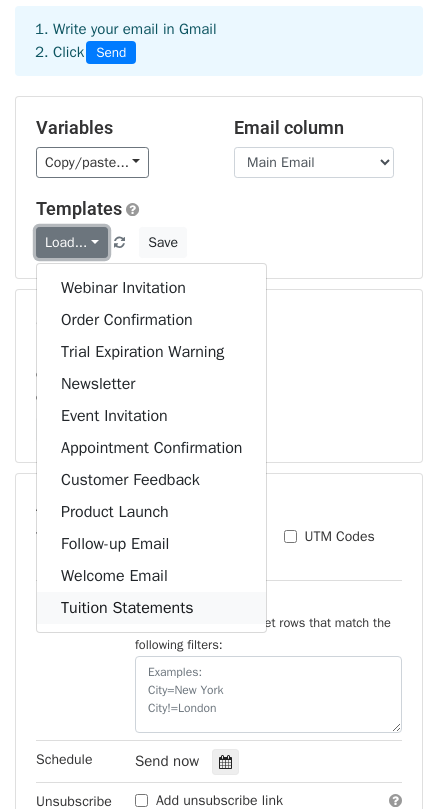 scroll, scrollTop: 182, scrollLeft: 0, axis: vertical 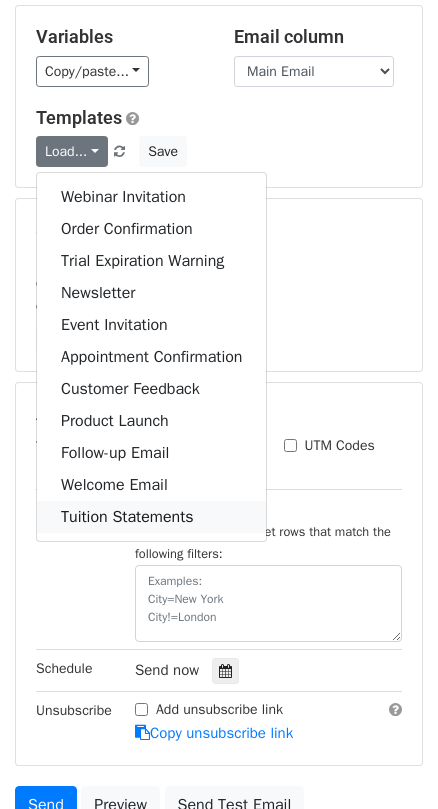 click on "Tuition Statements" at bounding box center [151, 517] 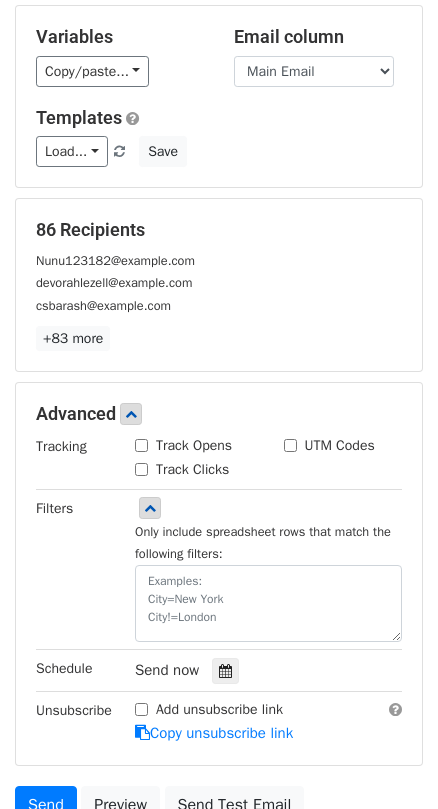 scroll, scrollTop: 0, scrollLeft: 0, axis: both 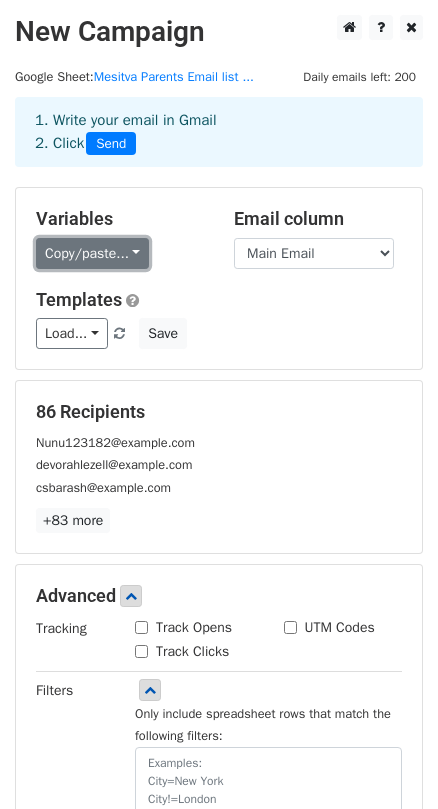 click on "Copy/paste..." at bounding box center (92, 253) 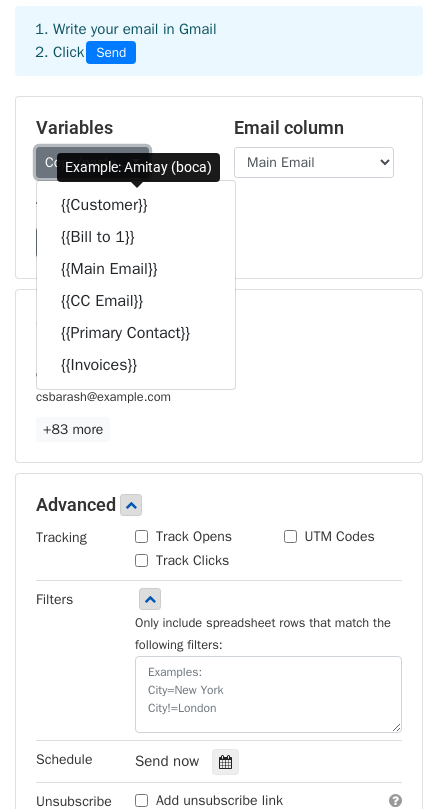 scroll, scrollTop: 0, scrollLeft: 0, axis: both 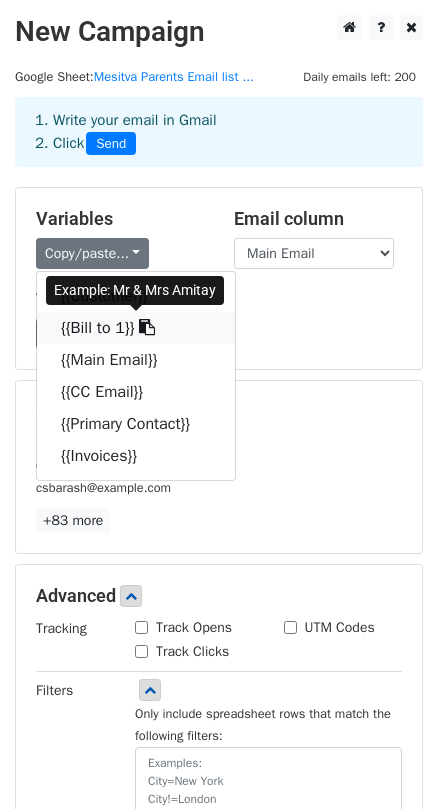 click at bounding box center [147, 327] 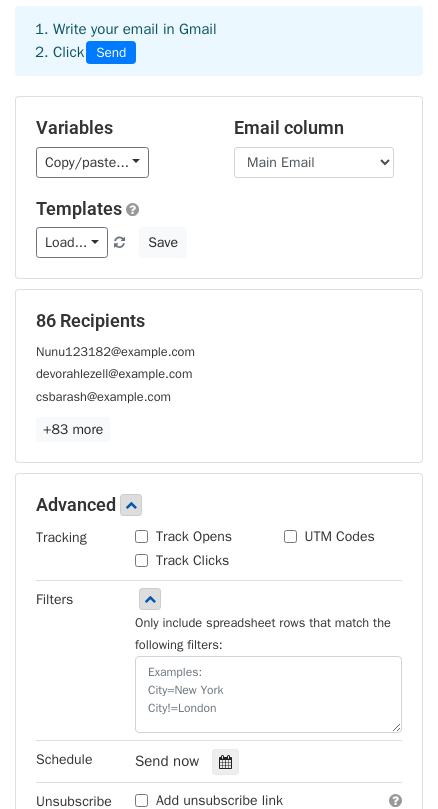 scroll, scrollTop: 0, scrollLeft: 0, axis: both 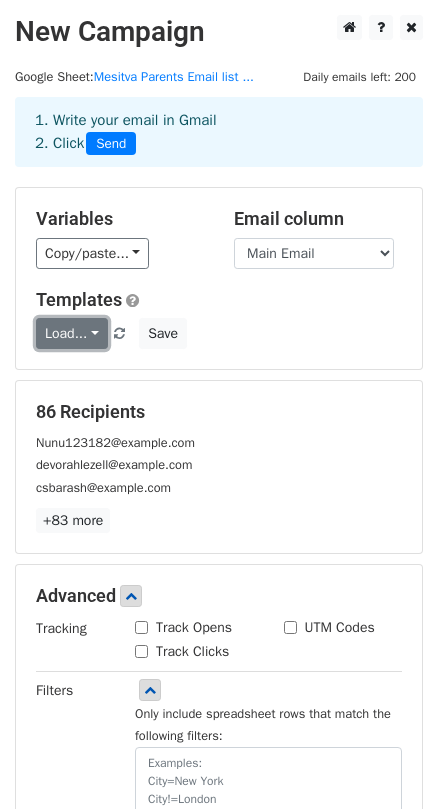 click on "Load..." at bounding box center [72, 333] 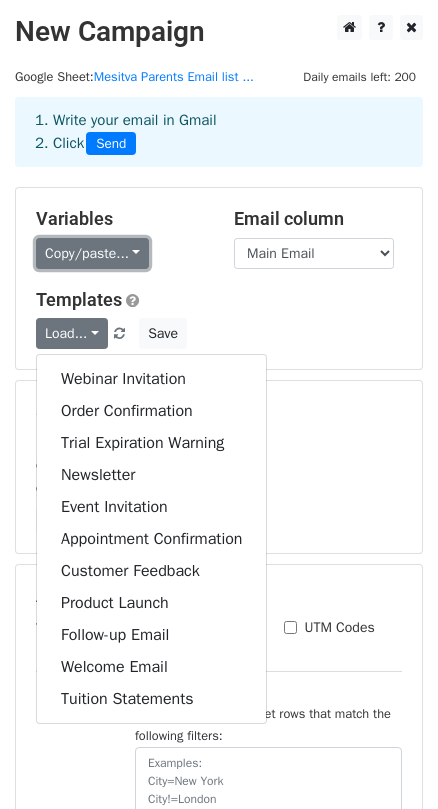 click on "Copy/paste..." at bounding box center (92, 253) 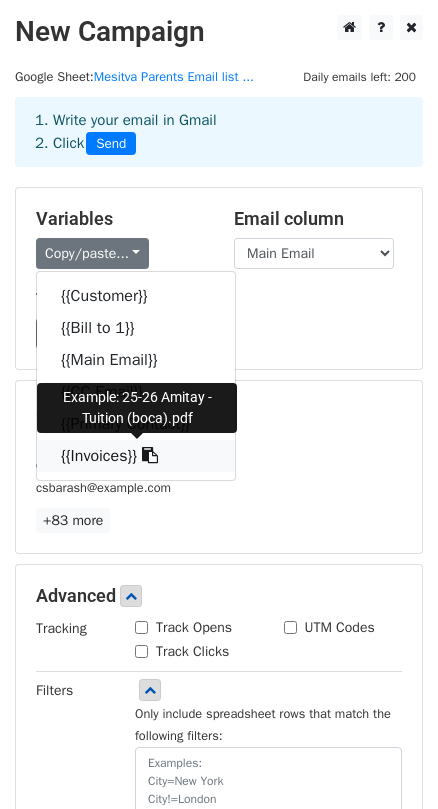 click at bounding box center [150, 455] 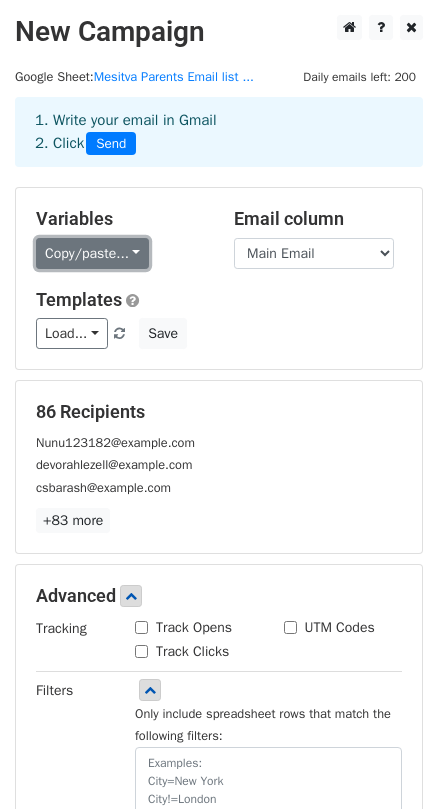 click on "Copy/paste..." at bounding box center [92, 253] 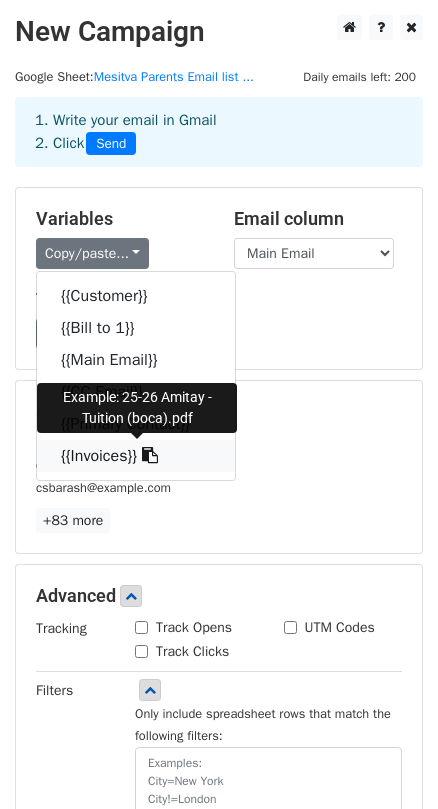 click at bounding box center (150, 455) 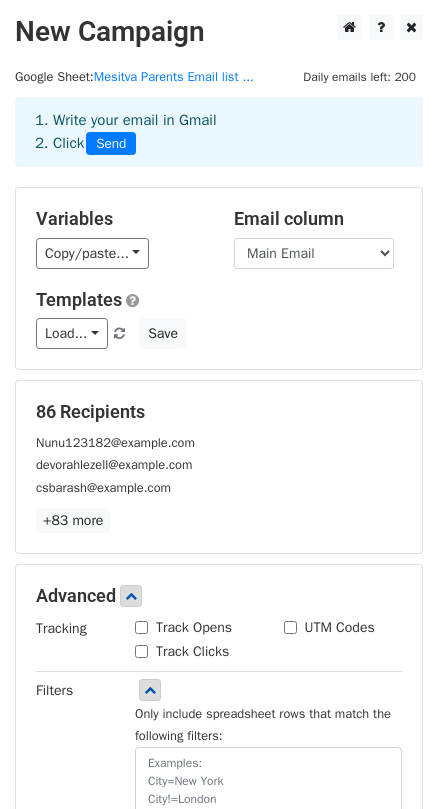 scroll, scrollTop: 364, scrollLeft: 0, axis: vertical 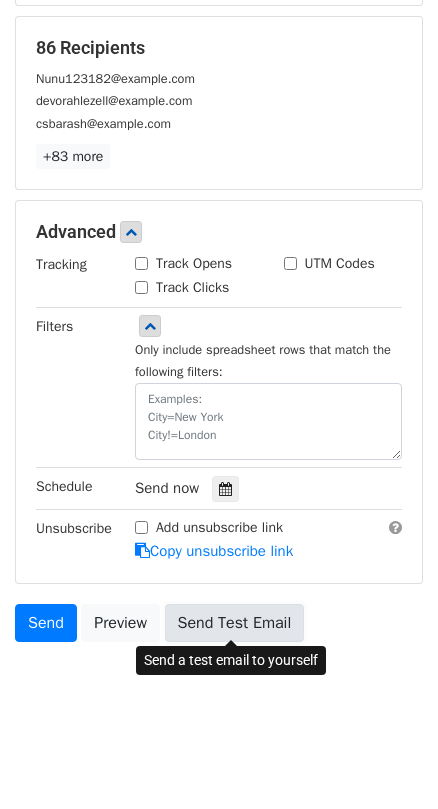 click on "Send Test Email" at bounding box center [235, 623] 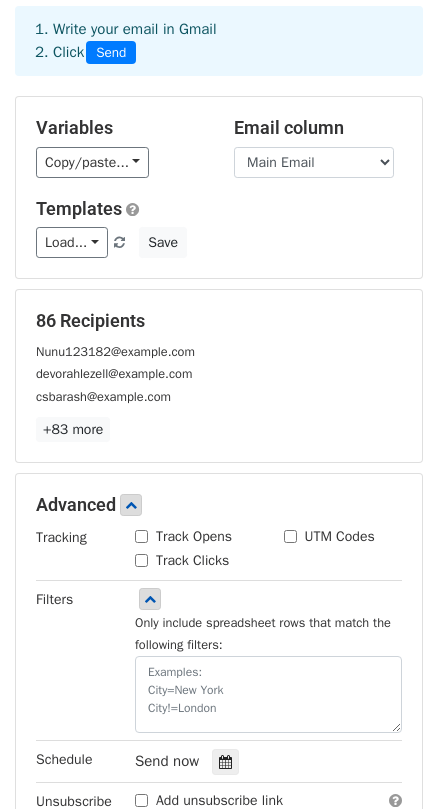scroll, scrollTop: 0, scrollLeft: 0, axis: both 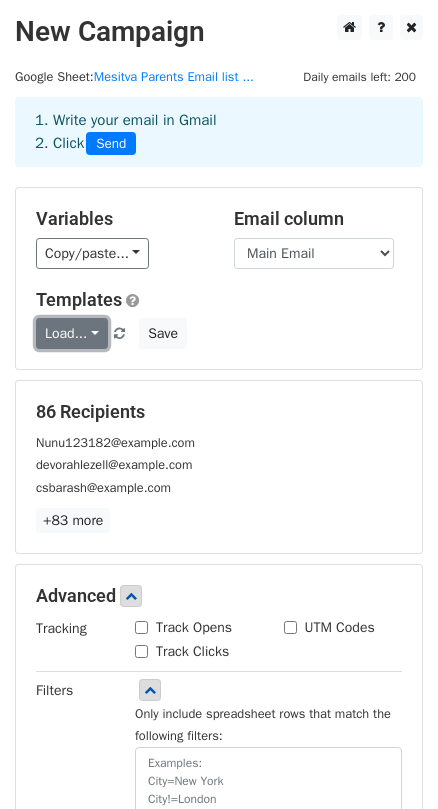 click on "Load..." at bounding box center (72, 333) 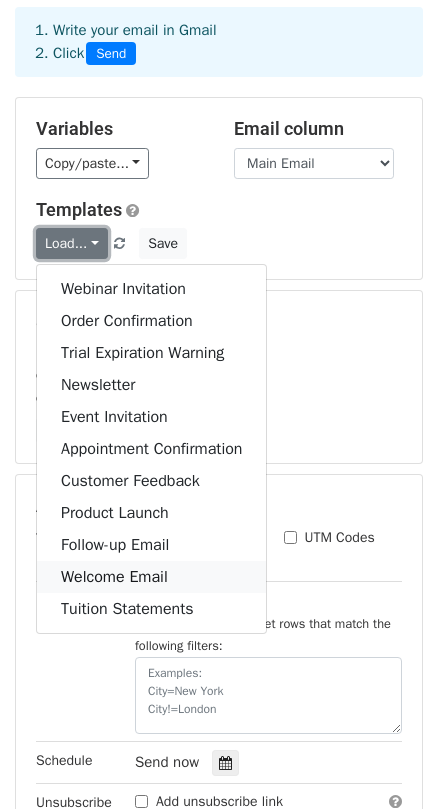 scroll, scrollTop: 0, scrollLeft: 0, axis: both 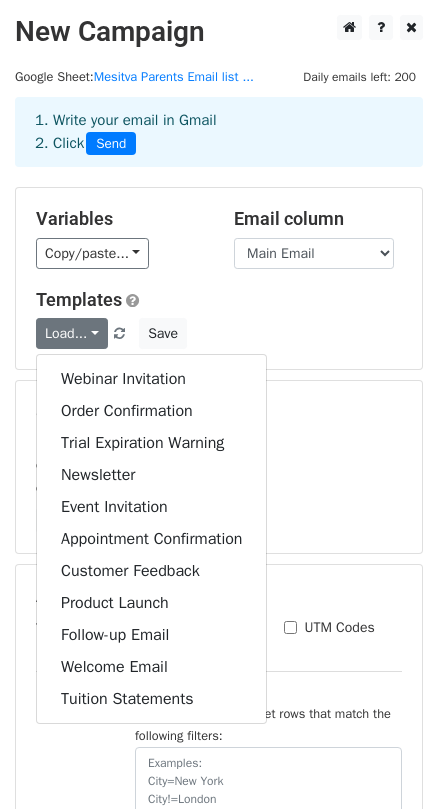 click on "devorahlezell@gmail.com" at bounding box center (219, 464) 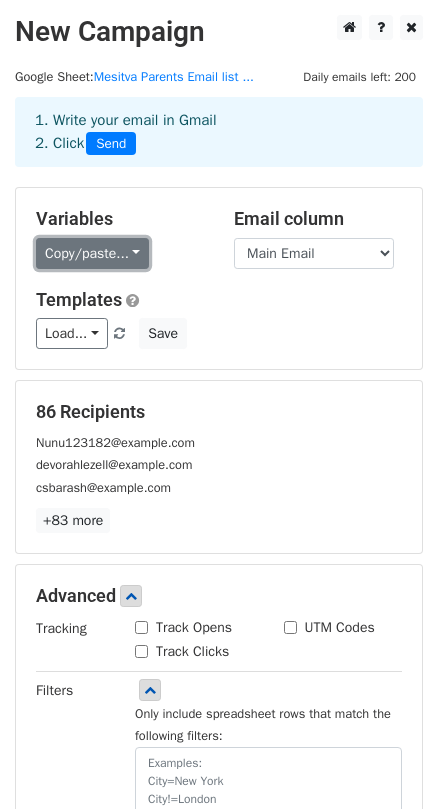 click on "Copy/paste..." at bounding box center [92, 253] 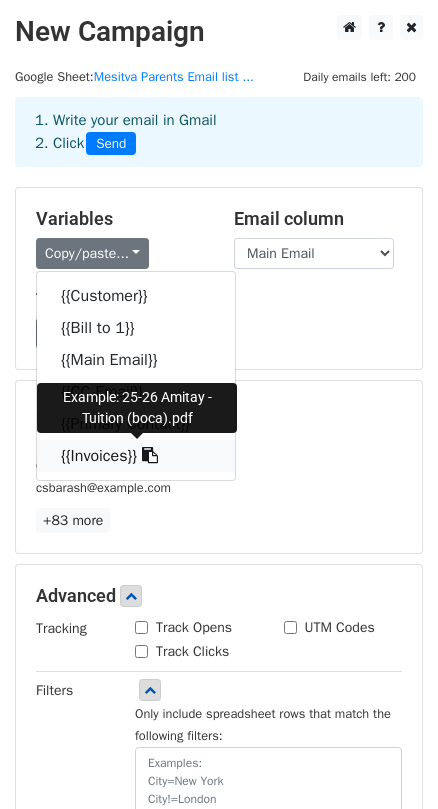 click at bounding box center (150, 455) 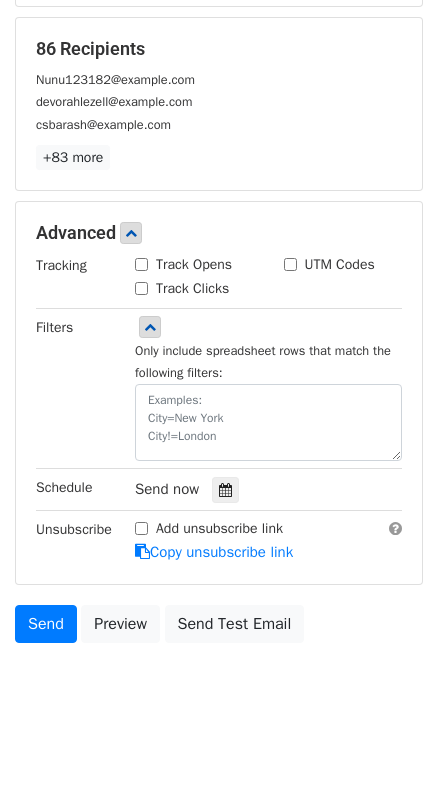 scroll, scrollTop: 364, scrollLeft: 0, axis: vertical 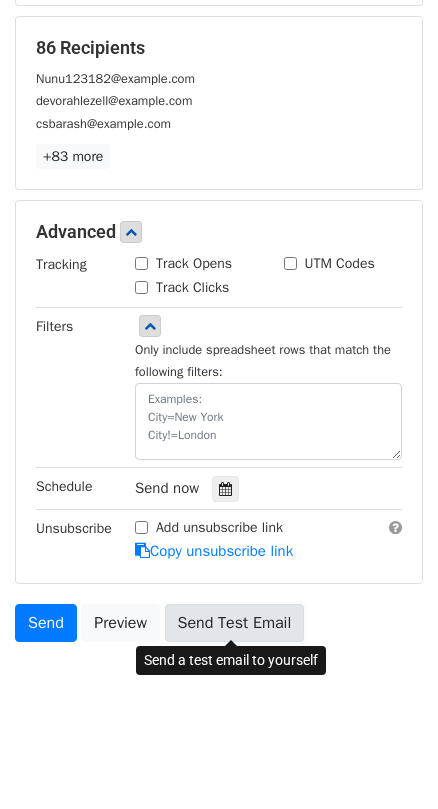 click on "Send Test Email" at bounding box center (235, 623) 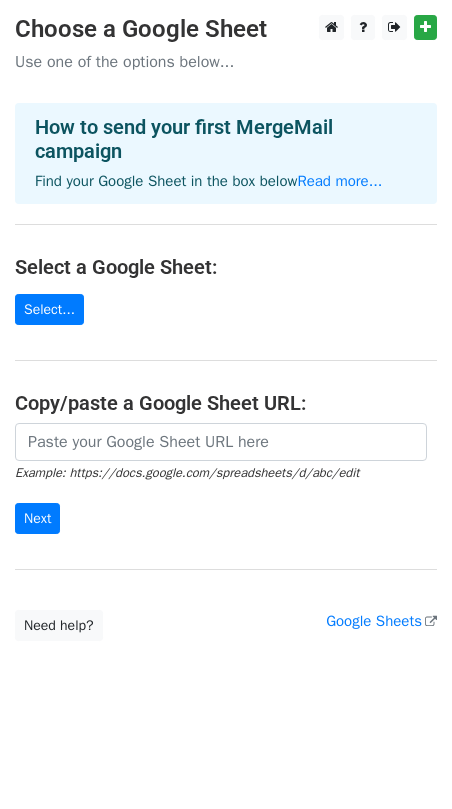 scroll, scrollTop: 0, scrollLeft: 0, axis: both 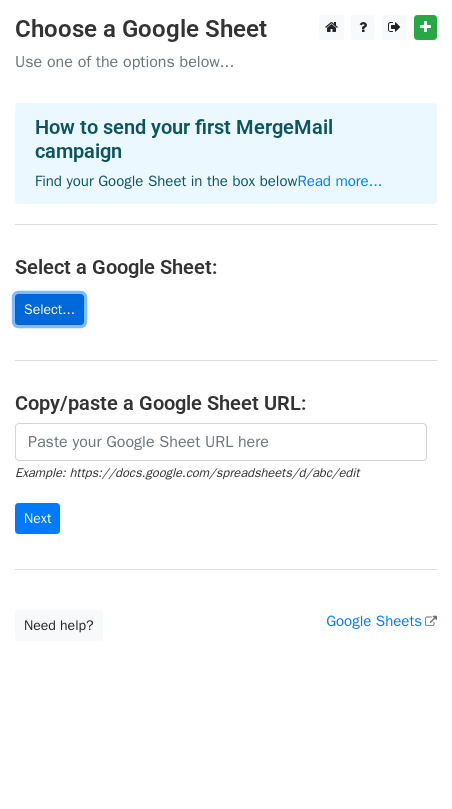 click on "Select..." at bounding box center (49, 309) 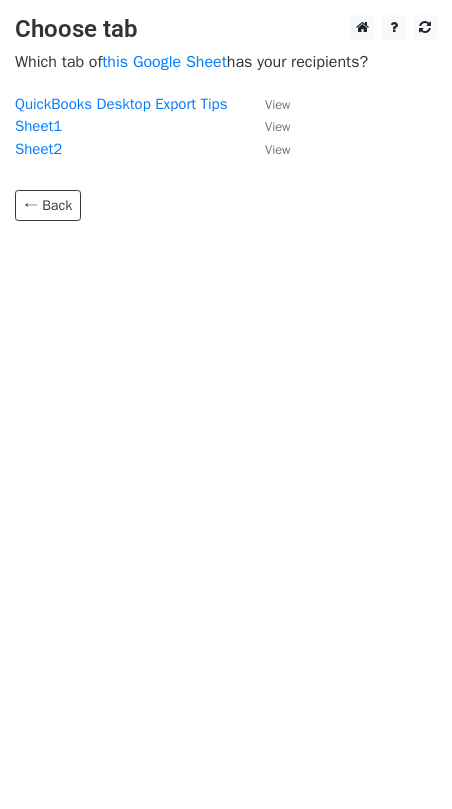 scroll, scrollTop: 0, scrollLeft: 0, axis: both 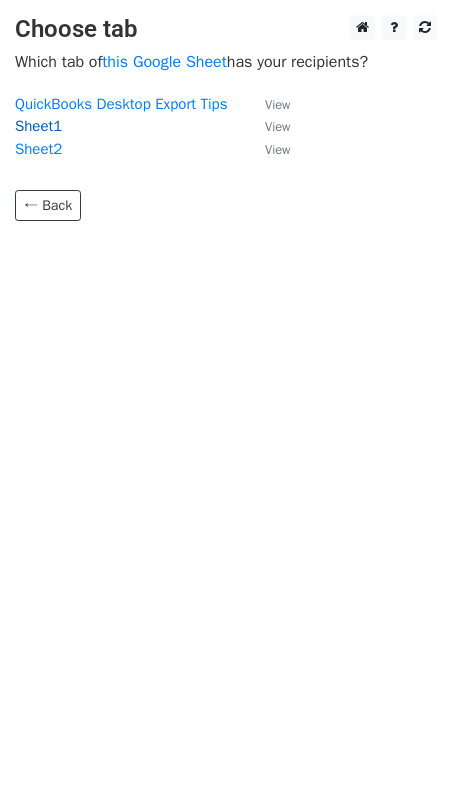 click on "Sheet1" at bounding box center (38, 126) 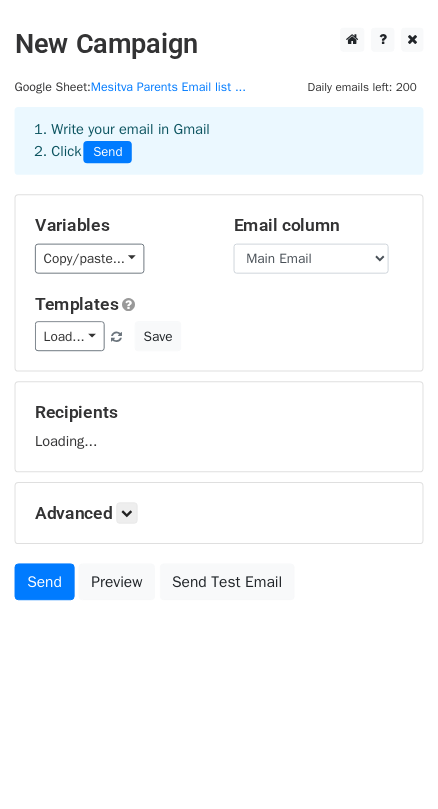 scroll, scrollTop: 0, scrollLeft: 0, axis: both 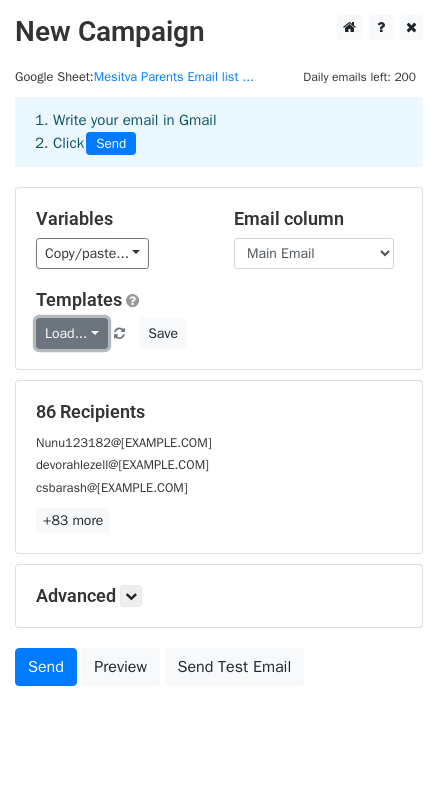 click on "Load..." at bounding box center [72, 333] 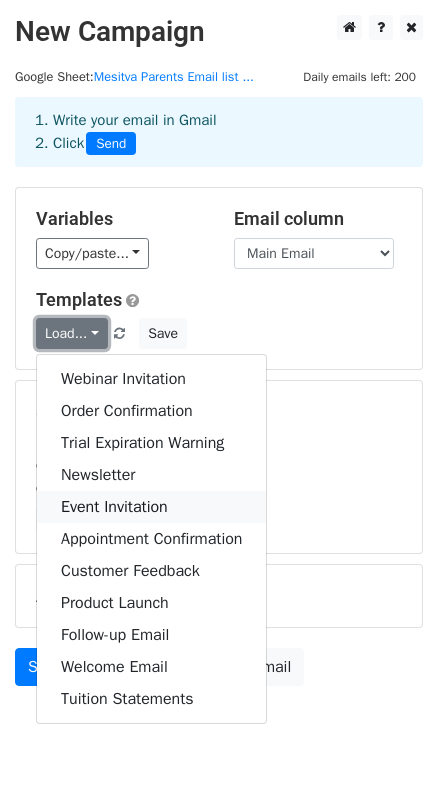 scroll, scrollTop: 47, scrollLeft: 0, axis: vertical 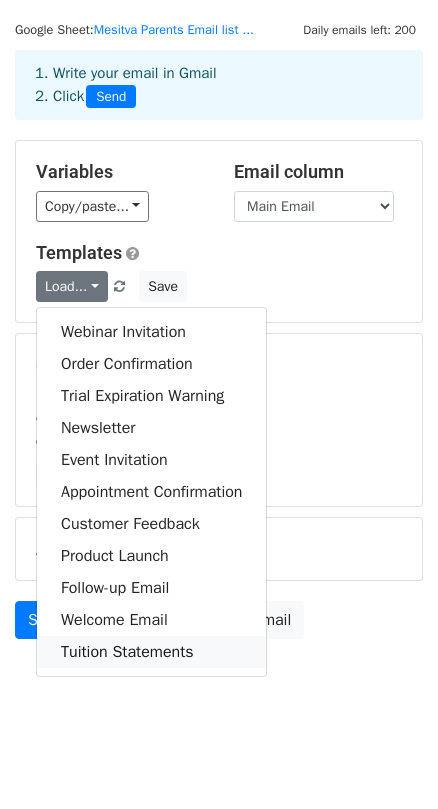 click on "Tuition Statements" at bounding box center [151, 652] 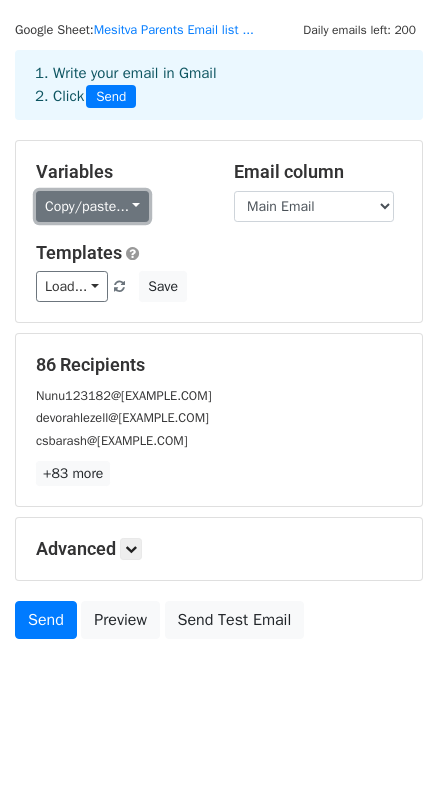 click on "Copy/paste..." at bounding box center [92, 206] 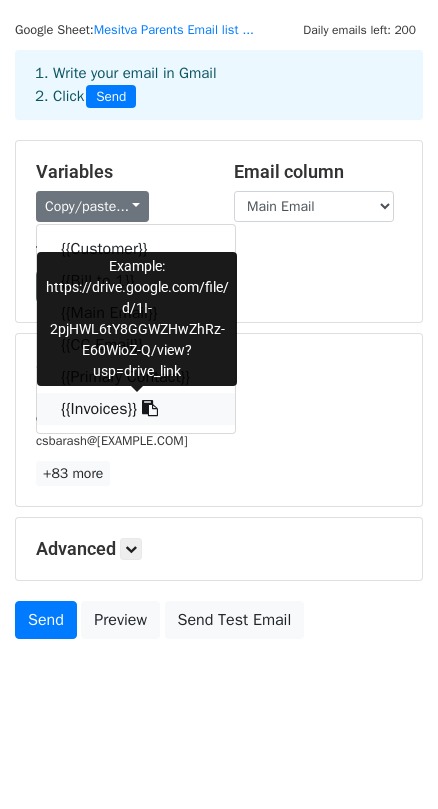 click at bounding box center (150, 408) 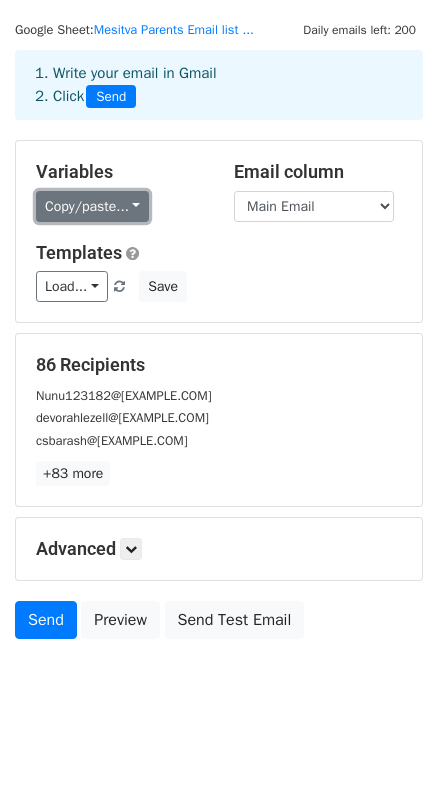click on "Copy/paste..." at bounding box center (92, 206) 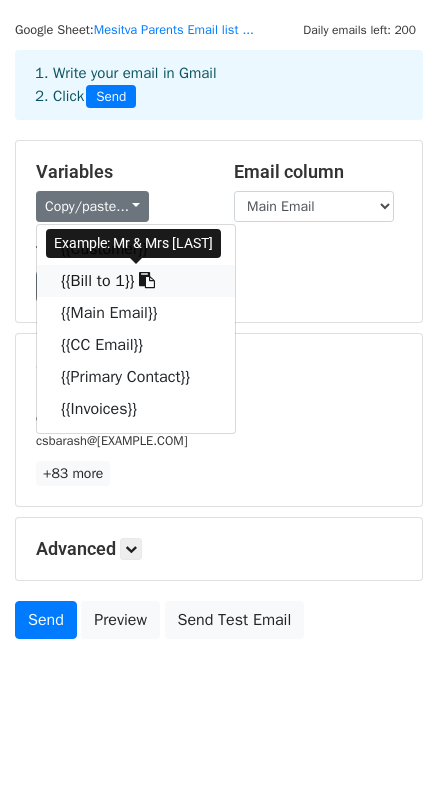 click at bounding box center (147, 280) 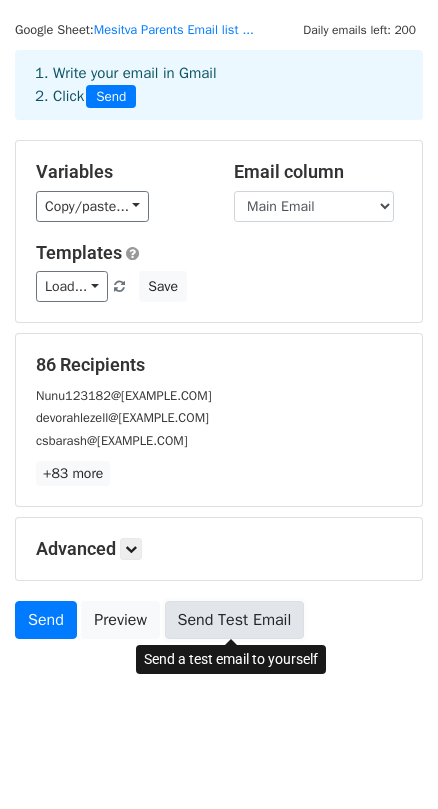 click on "Send Test Email" at bounding box center (235, 620) 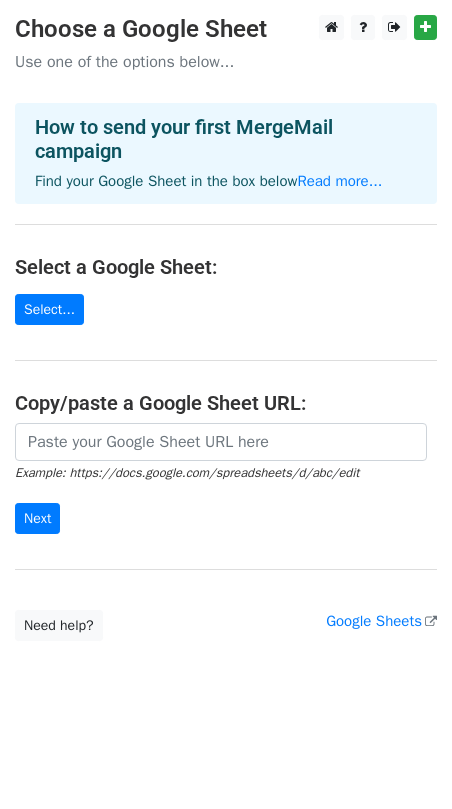 scroll, scrollTop: 0, scrollLeft: 0, axis: both 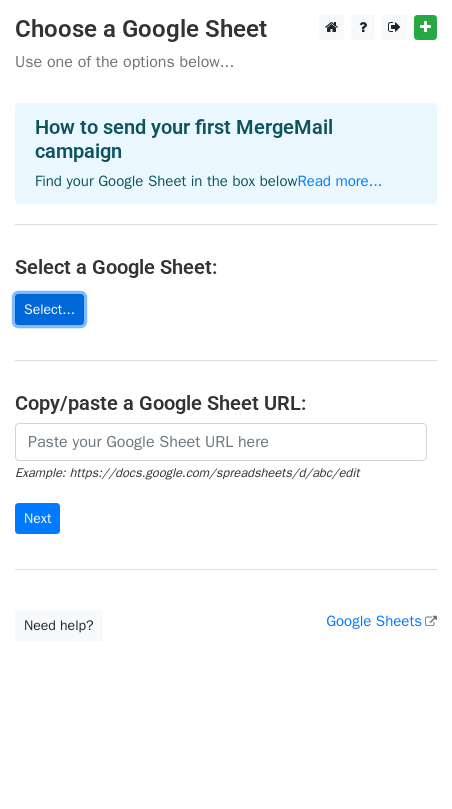 click on "Select..." at bounding box center [49, 309] 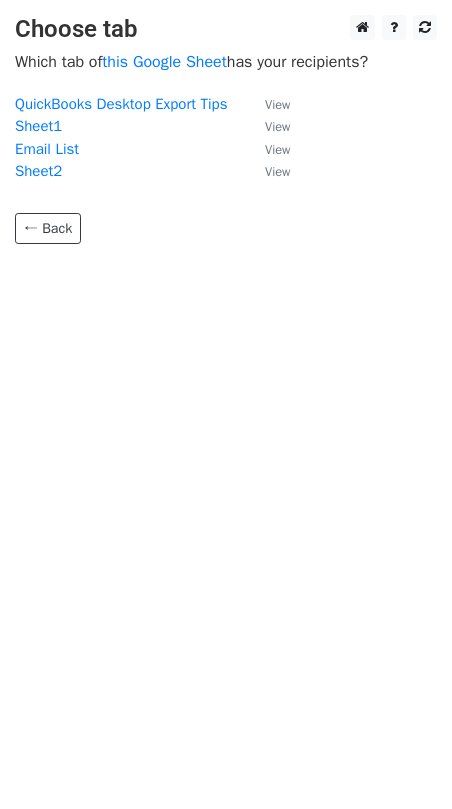scroll, scrollTop: 0, scrollLeft: 0, axis: both 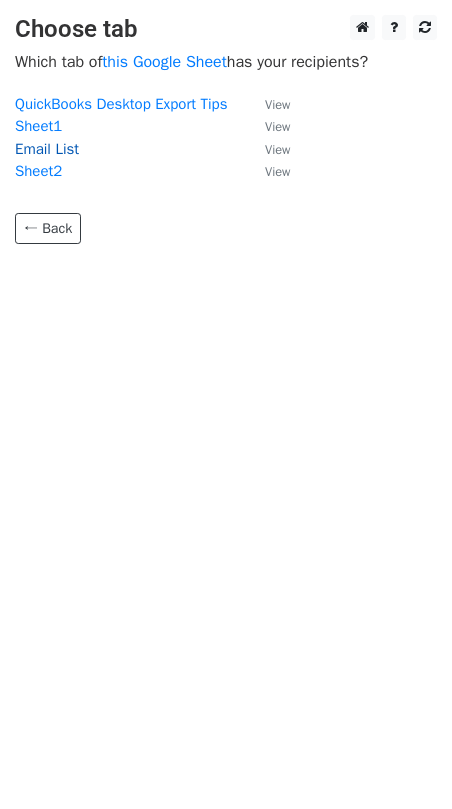 click on "Email List" at bounding box center [47, 149] 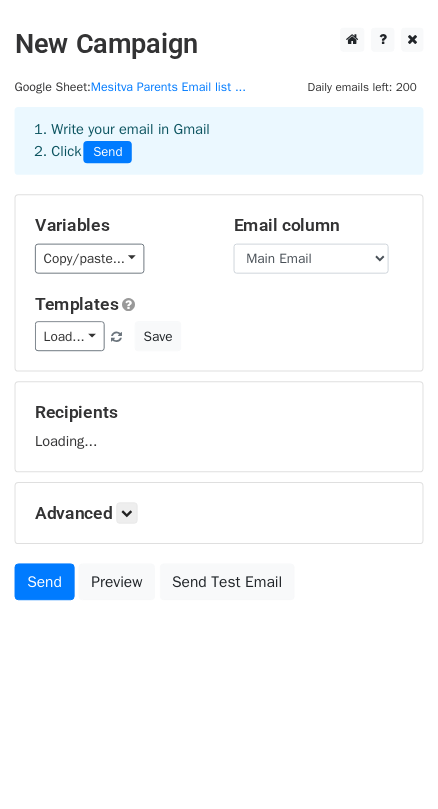 scroll, scrollTop: 0, scrollLeft: 0, axis: both 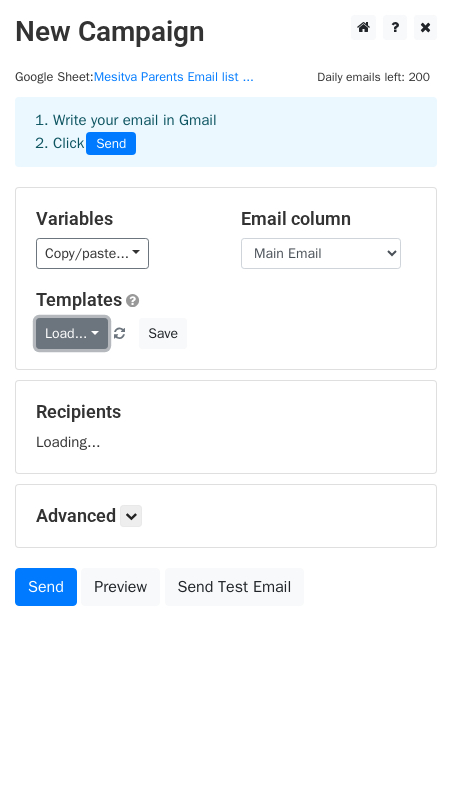 click on "Load..." at bounding box center (72, 333) 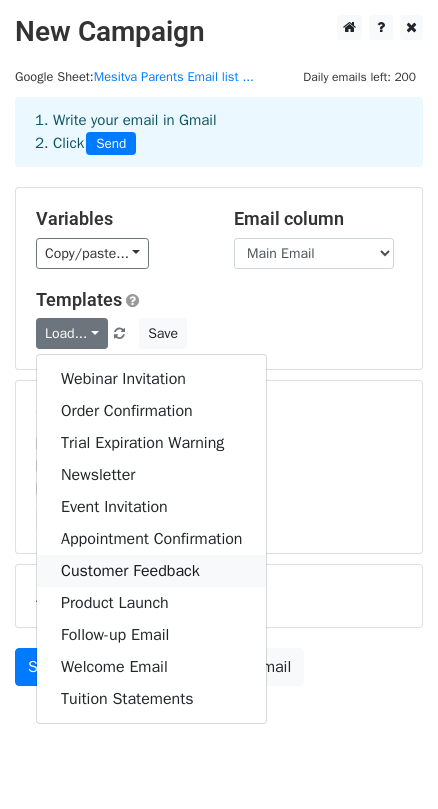 scroll, scrollTop: 47, scrollLeft: 0, axis: vertical 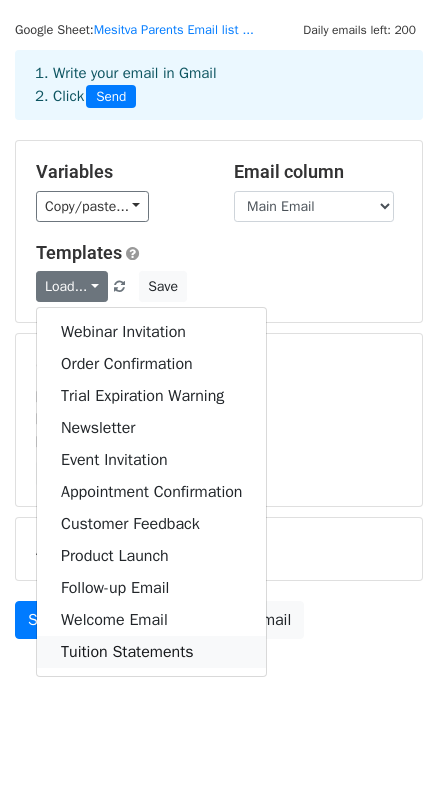 click on "Tuition Statements" at bounding box center [151, 652] 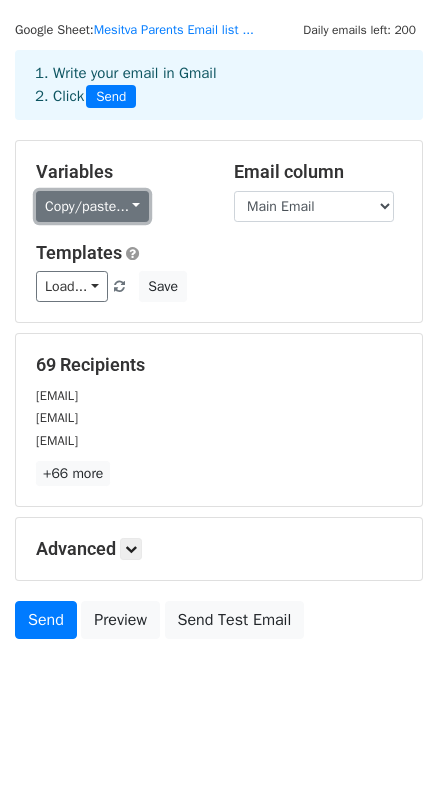 click on "Copy/paste..." at bounding box center (92, 206) 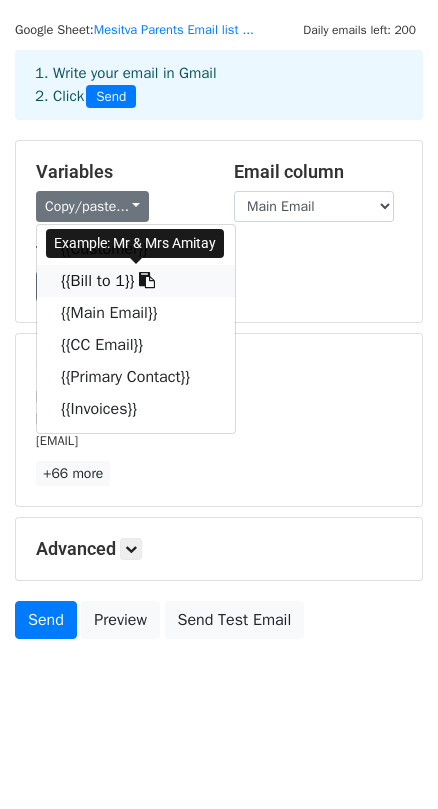 click at bounding box center [145, 281] 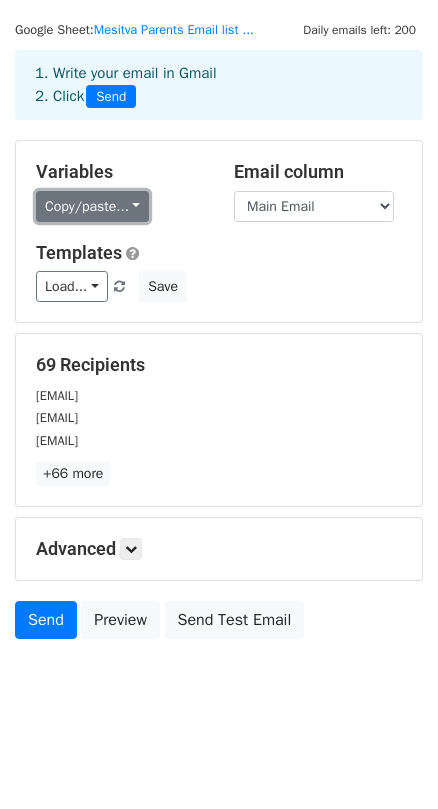 click on "Copy/paste..." at bounding box center (92, 206) 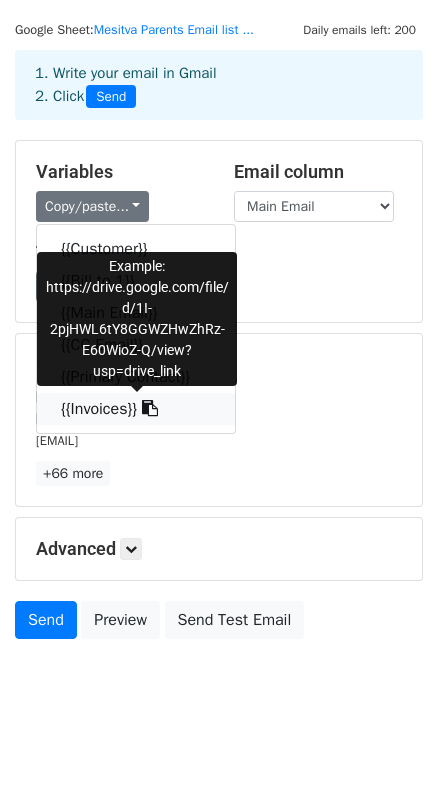 click at bounding box center (147, 409) 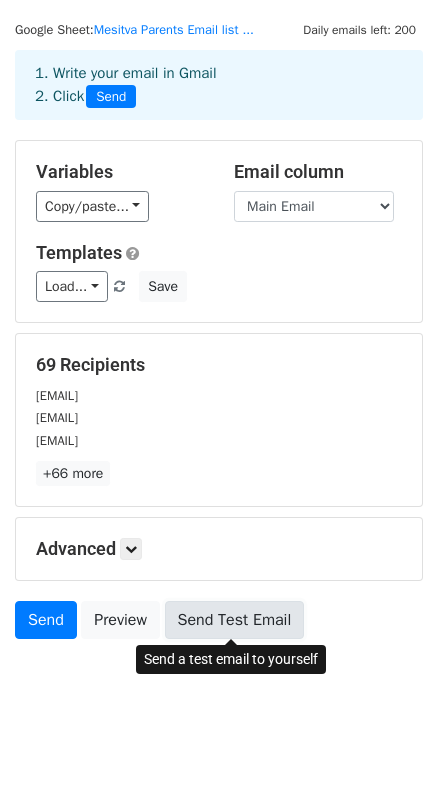 click on "Send Test Email" at bounding box center [235, 620] 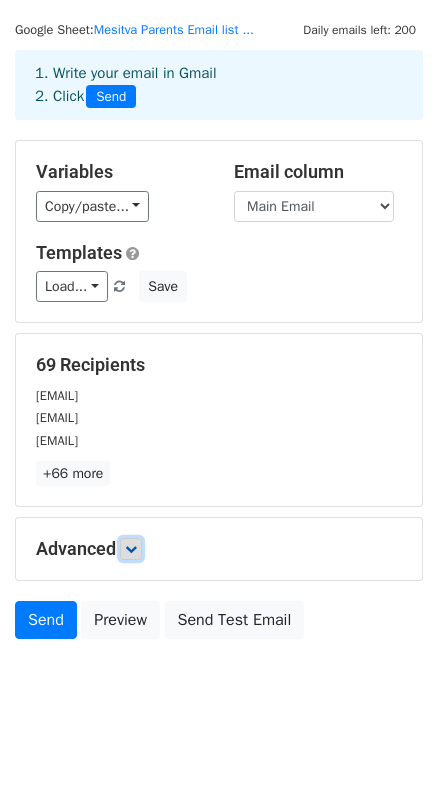 click at bounding box center (131, 549) 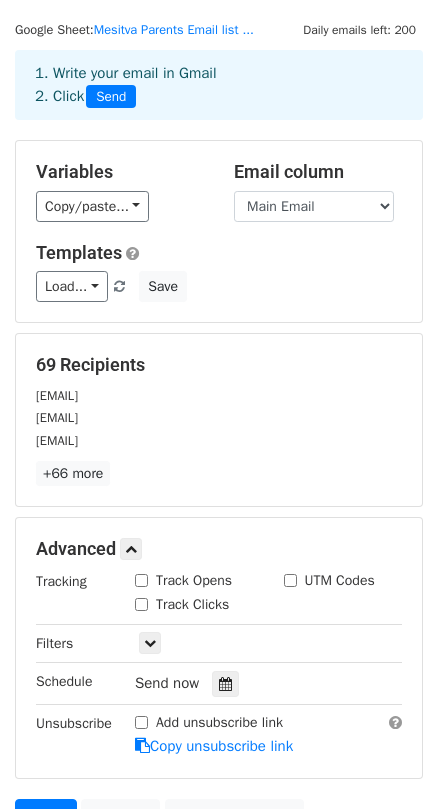 click on "Track Opens" at bounding box center [141, 580] 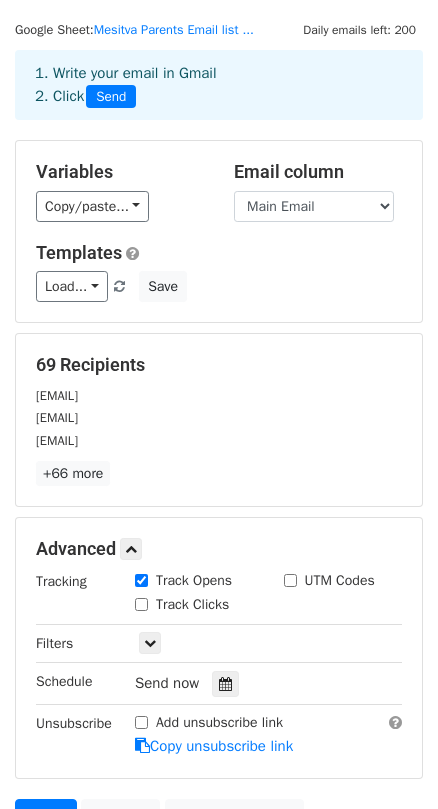 click on "Track Clicks" at bounding box center (141, 604) 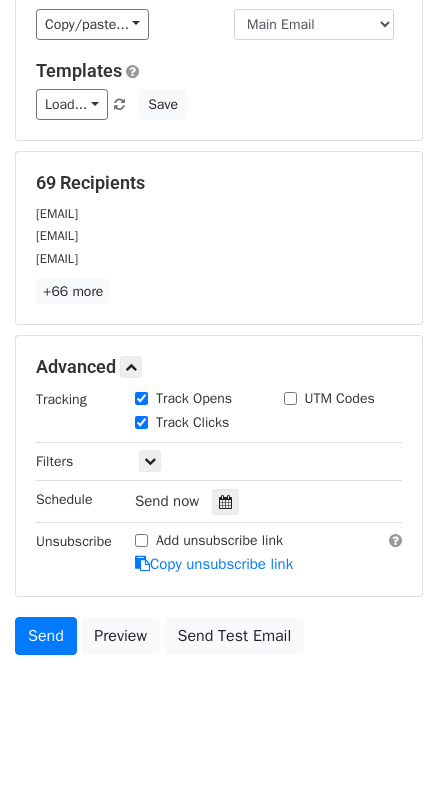 scroll, scrollTop: 242, scrollLeft: 0, axis: vertical 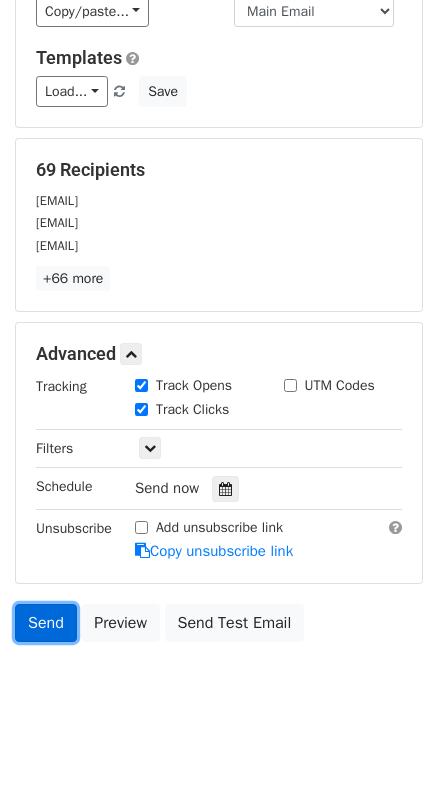 click on "Send" at bounding box center [46, 623] 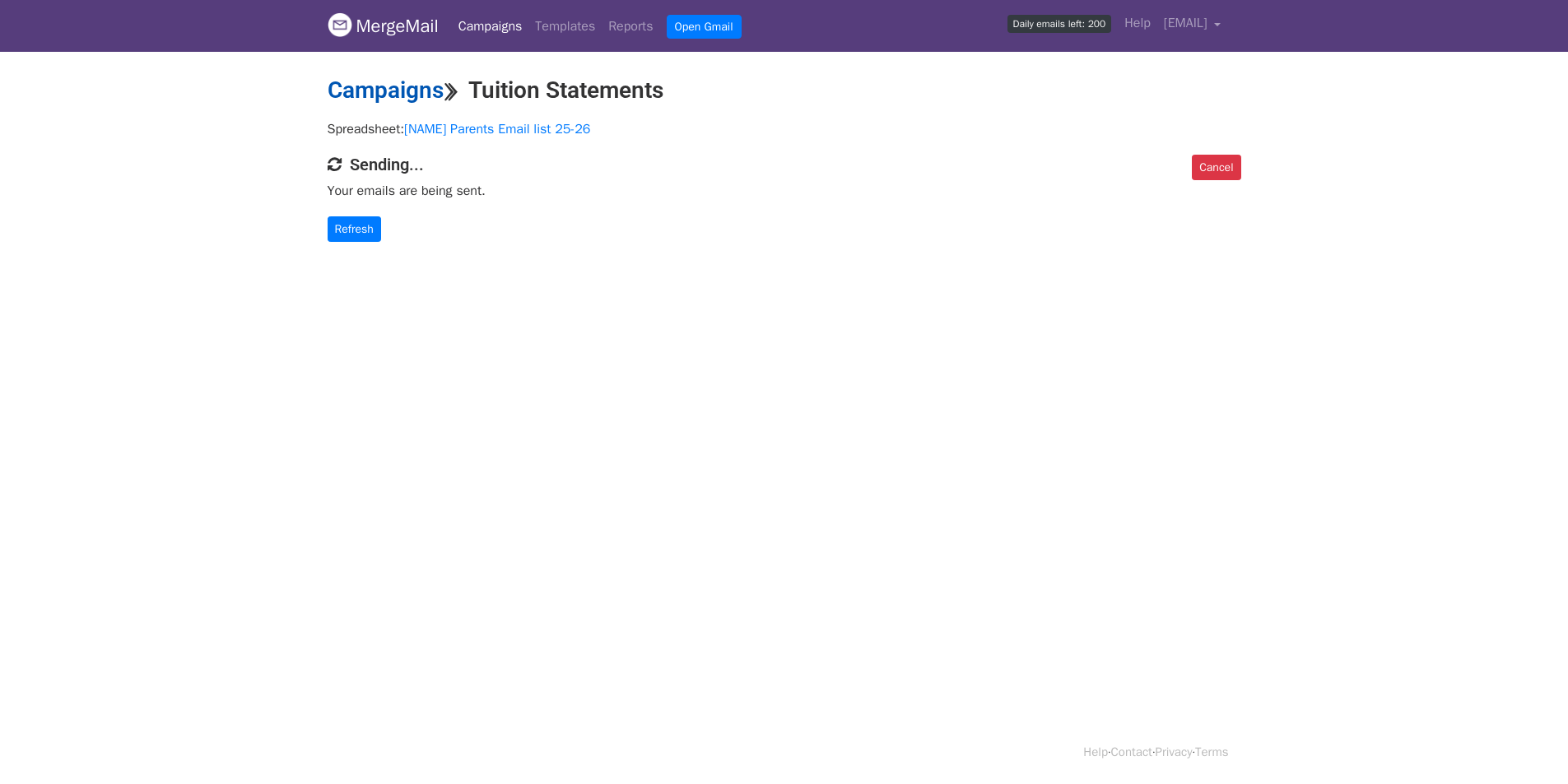 scroll, scrollTop: 0, scrollLeft: 0, axis: both 